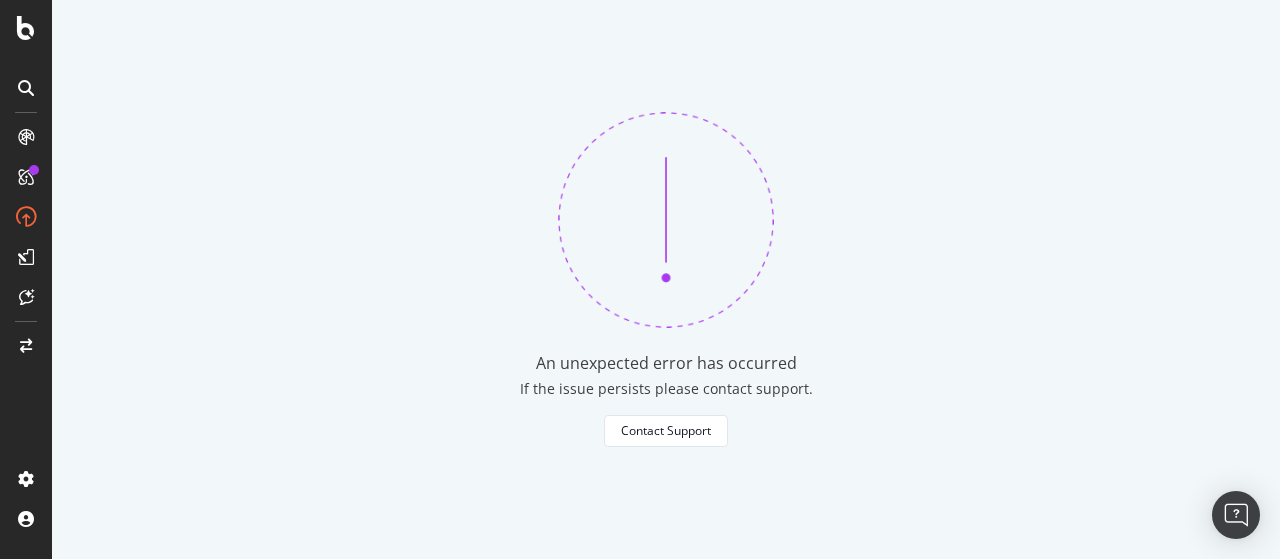 scroll, scrollTop: 0, scrollLeft: 0, axis: both 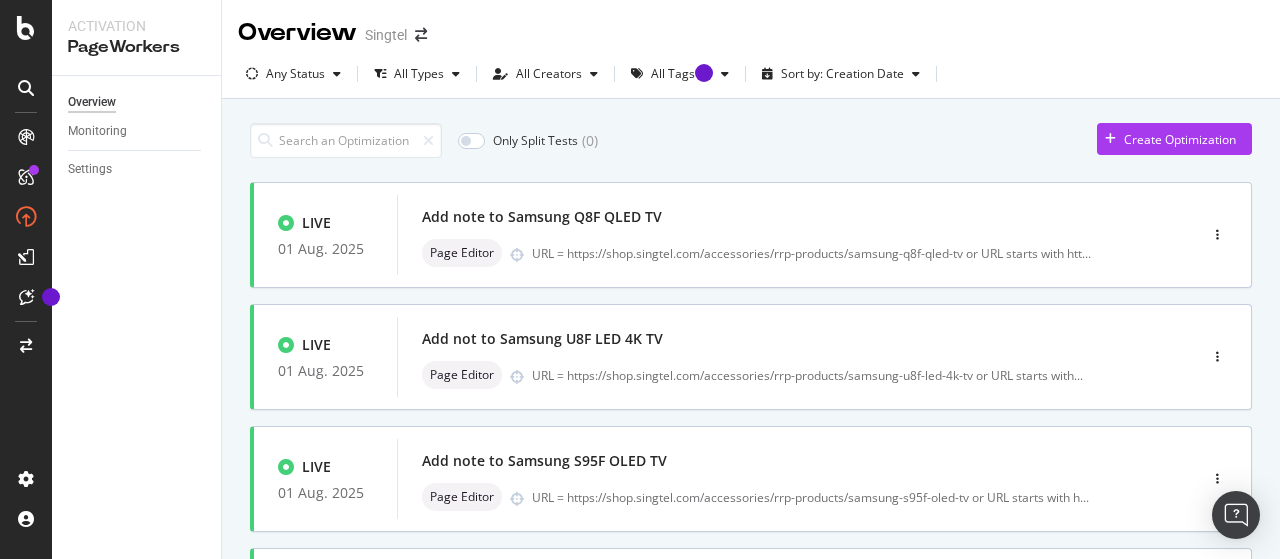click on "Any Status All Types All Creators All Tags Sort by: Creation Date" at bounding box center [751, 78] 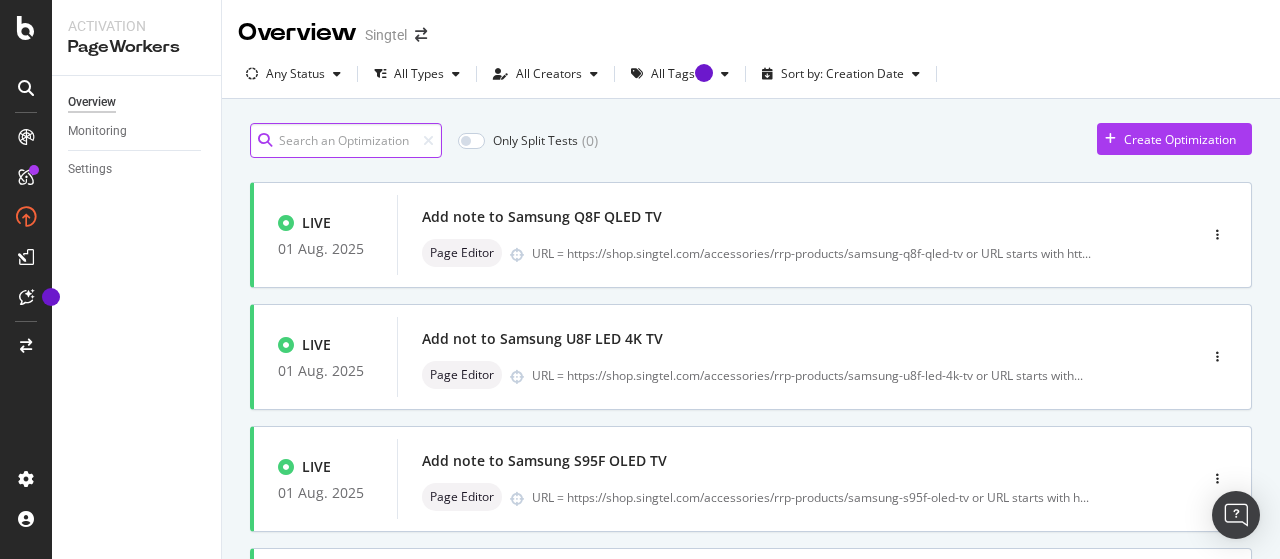 click at bounding box center [346, 140] 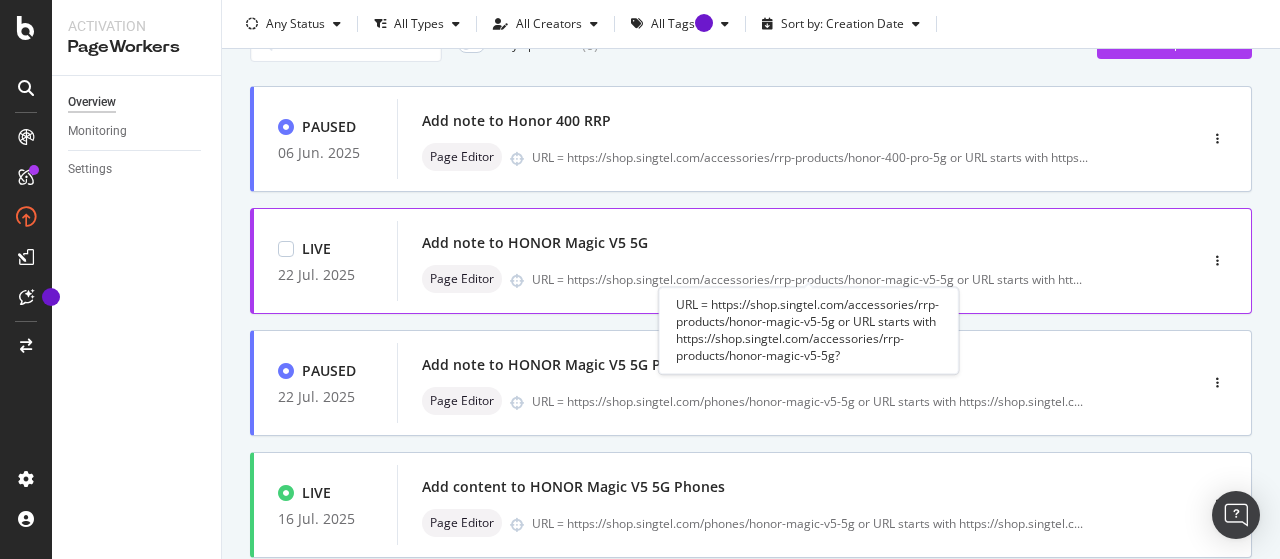 scroll, scrollTop: 103, scrollLeft: 0, axis: vertical 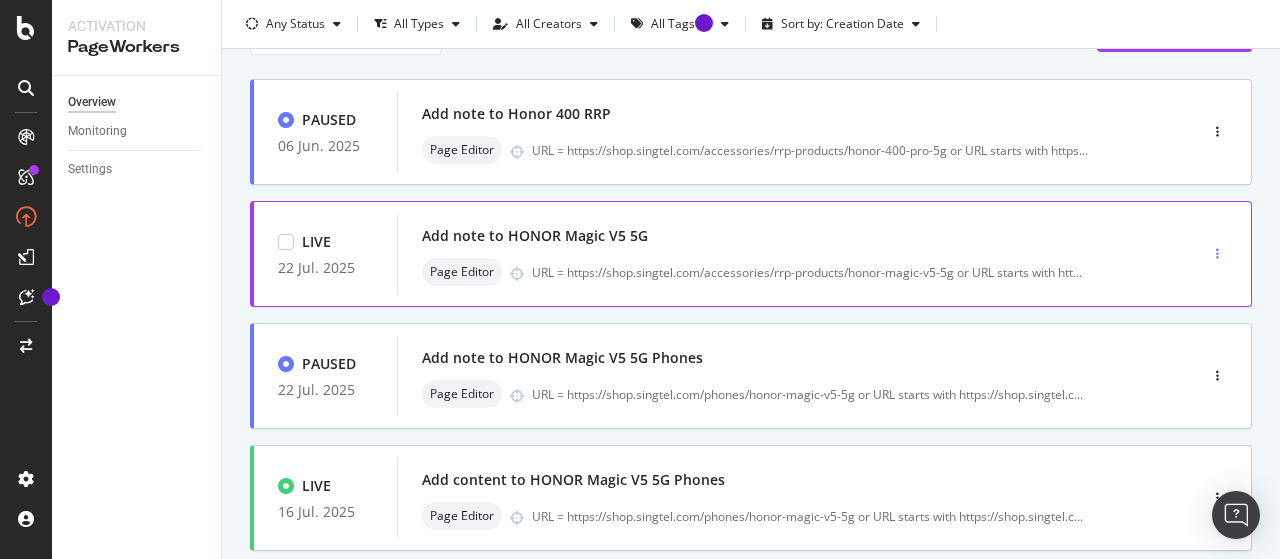 click at bounding box center (1217, 254) 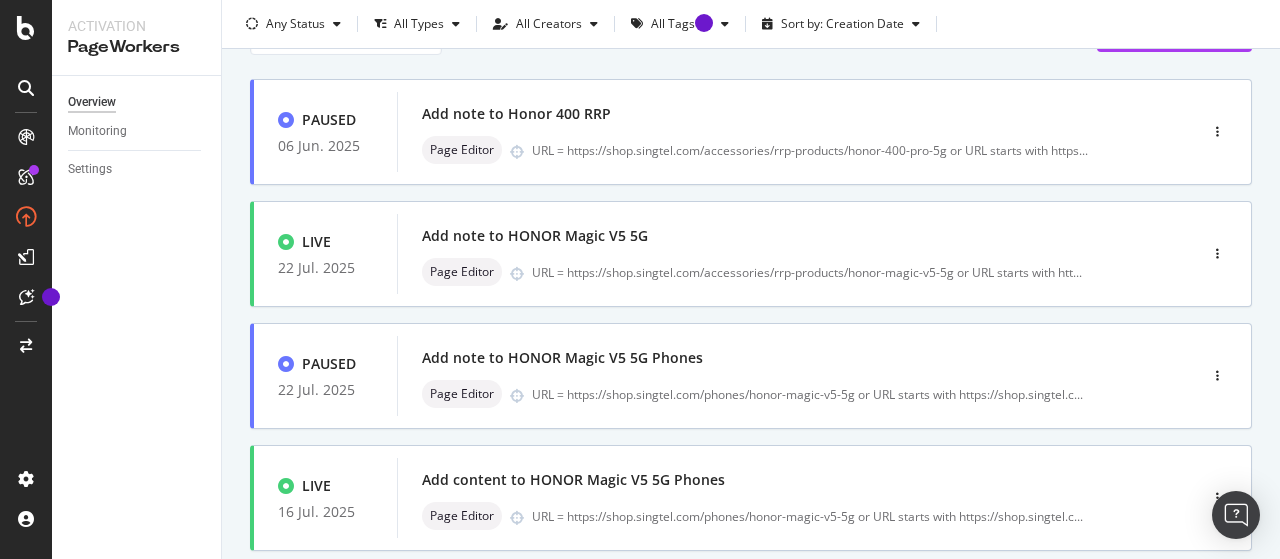 click on "honor Only Split Tests ( 0 ) Create Optimization PAUSED 06 Jun. 2025 Add note to Honor 400 RRP Page Editor URL = https://shop.singtel.com/accessories/rrp-products/honor-400-pro-5g or URL starts with https ... LIVE 22 Jul. 2025 Add note to HONOR Magic V5 5G Page Editor URL = https://shop.singtel.com/accessories/rrp-products/honor-magic-v5-5g or URL starts with htt ... PAUSED 22 Jul. 2025 Add note to HONOR Magic V5 5G Phones Page Editor URL = https://shop.singtel.com/phones/honor-magic-v5-5g or URL starts with https://shop.singtel.c ... LIVE 16 Jul. 2025 Add content to HONOR Magic V5 5G Phones Page Editor URL = https://shop.singtel.com/phones/honor-magic-v5-5g or URL starts with https://shop.singtel.c ... LIVE 16 Jul. 2025 Add content to HONOR Magic V5 5G RRP Page Editor URL = https://shop.singtel.com/accessories/rrp-products/honor-magic-v5-5g or URL starts with htt ... LIVE 28 Mar. 2025 Add content to HONOR Magic7 Pro 5G RRP PDP Page Editor ... LIVE 28 Mar. 2025 Add content to HONOR Magic7 Pro 5G Phones PDP" at bounding box center [751, 521] 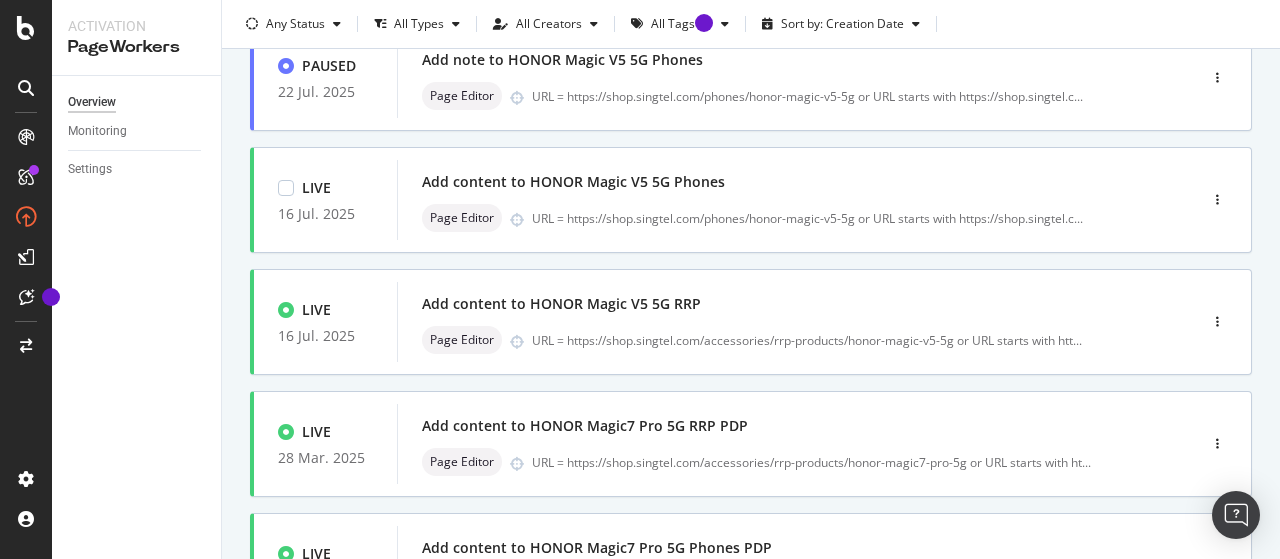 scroll, scrollTop: 404, scrollLeft: 0, axis: vertical 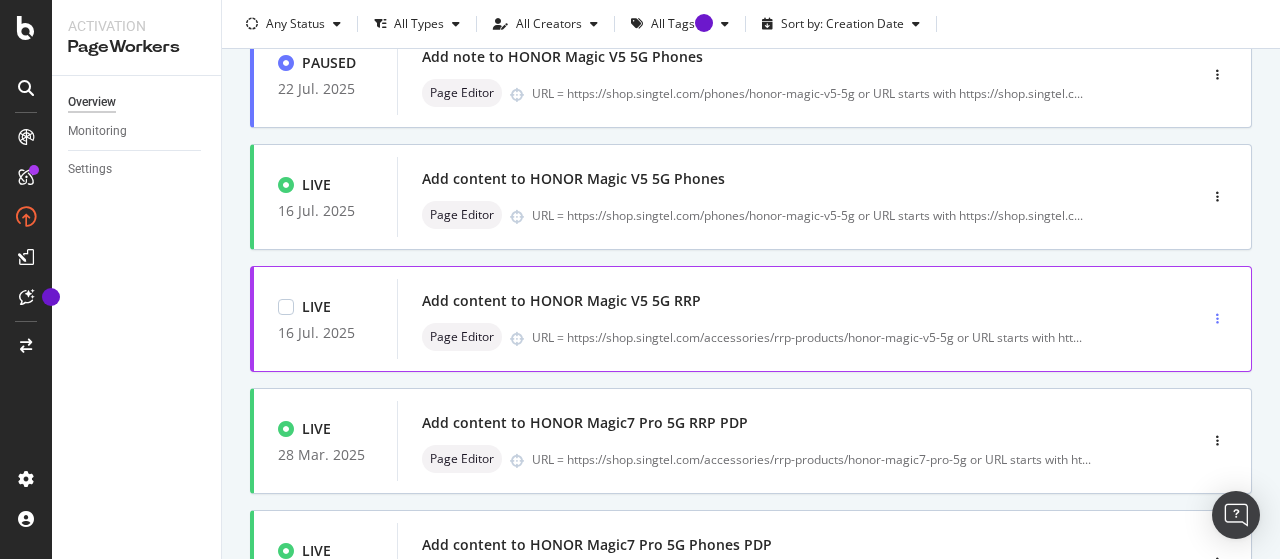 click at bounding box center [1217, 319] 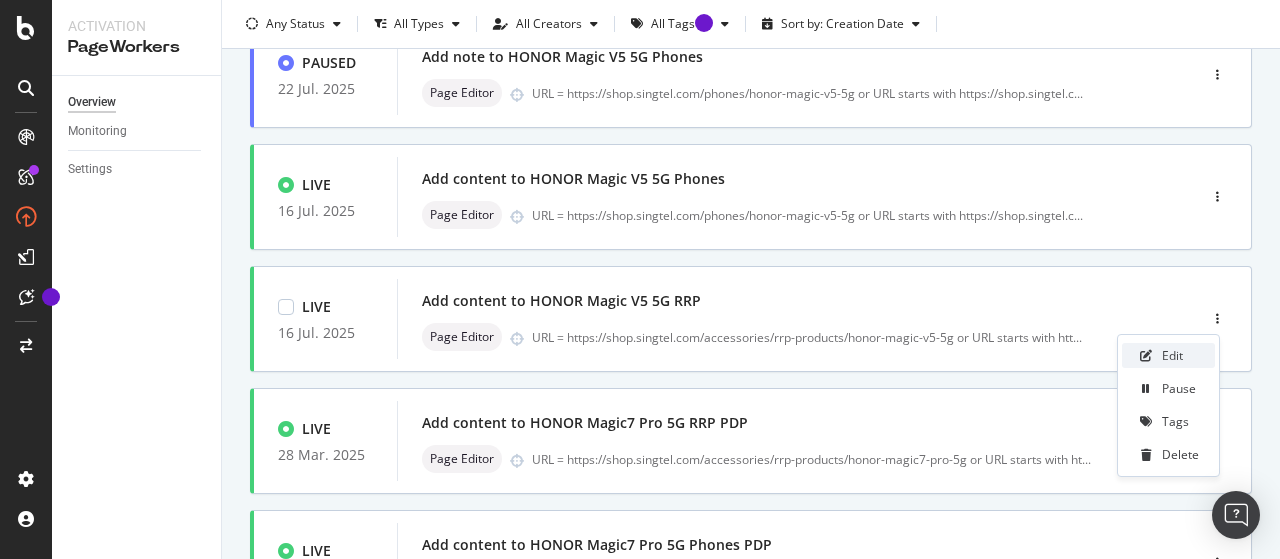 click on "Edit" at bounding box center [1172, 355] 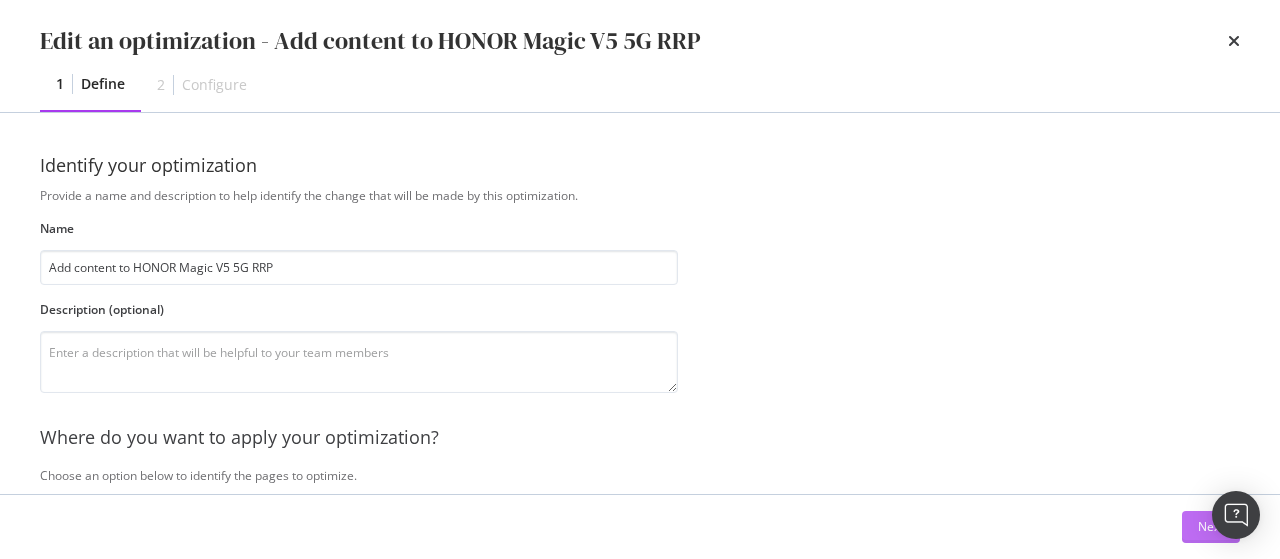 click on "Next" at bounding box center [1211, 527] 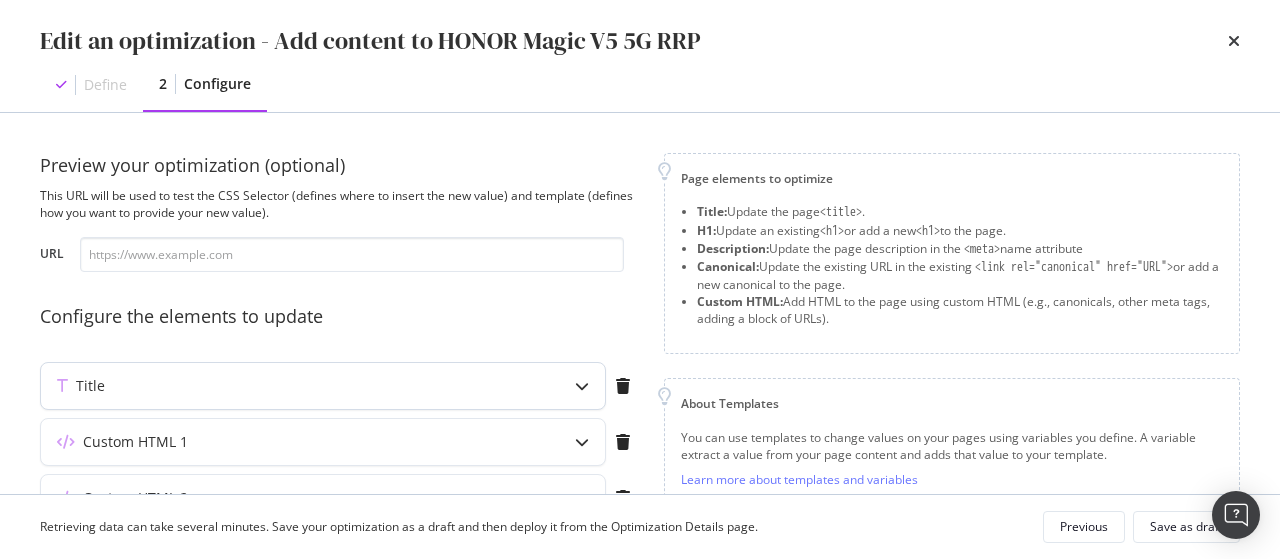 click on "Title" at bounding box center [323, 386] 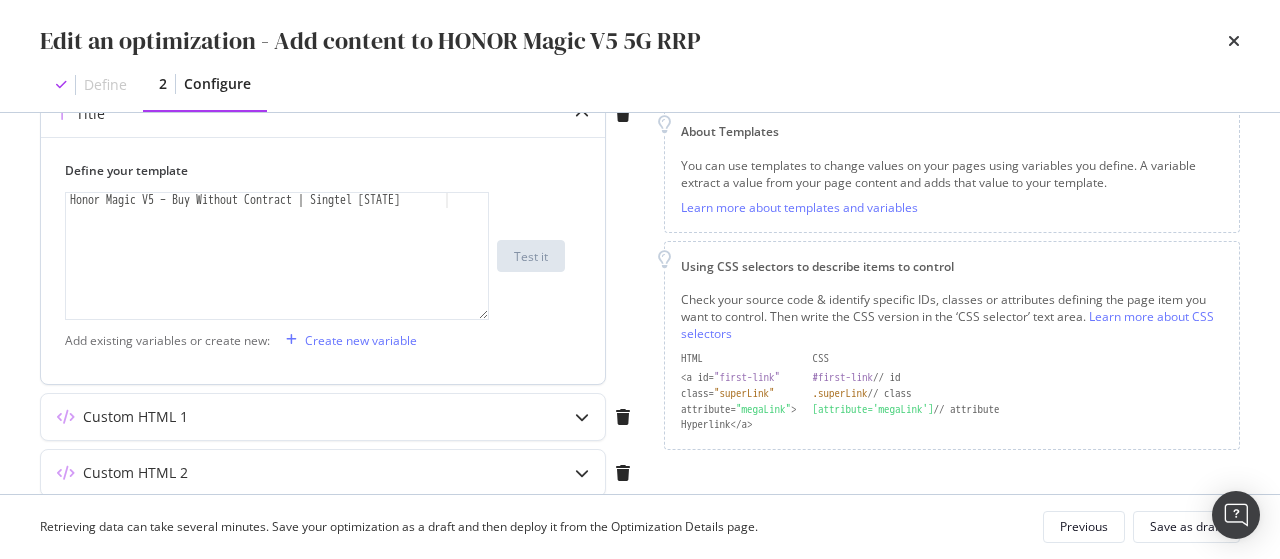 scroll, scrollTop: 274, scrollLeft: 0, axis: vertical 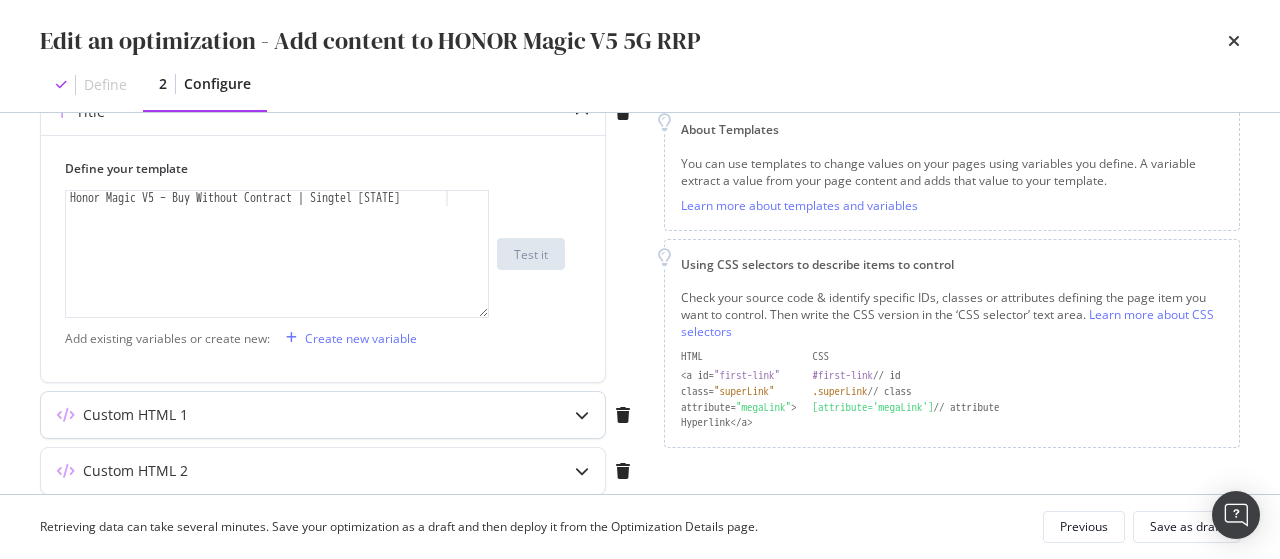click on "Custom HTML 1" at bounding box center [323, 415] 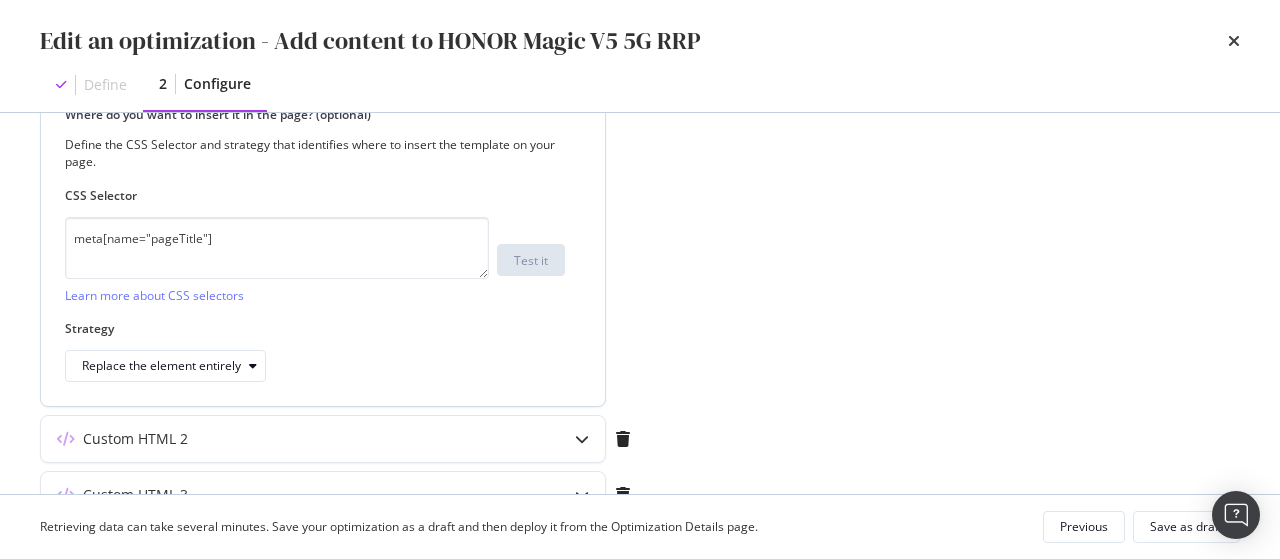 scroll, scrollTop: 729, scrollLeft: 0, axis: vertical 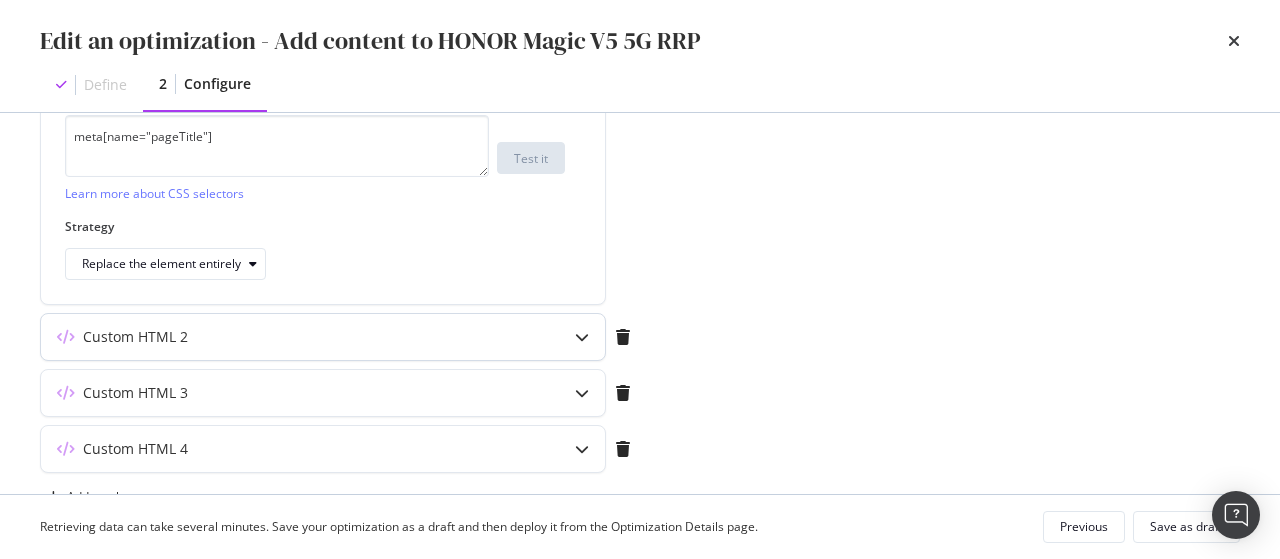 click on "Custom HTML 2" at bounding box center [323, 337] 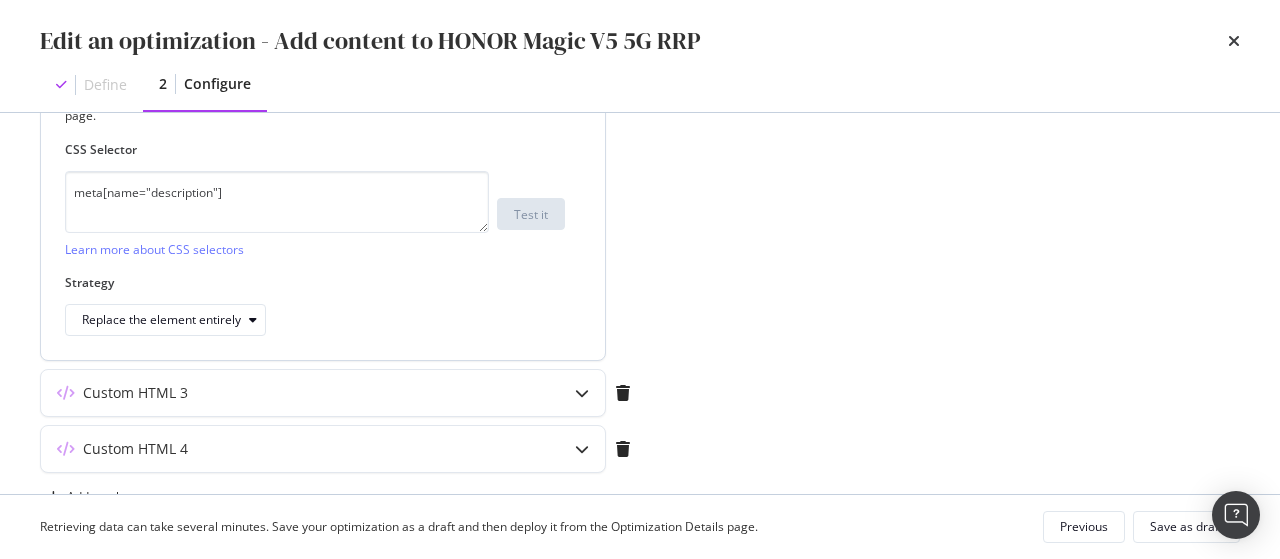 scroll, scrollTop: 782, scrollLeft: 0, axis: vertical 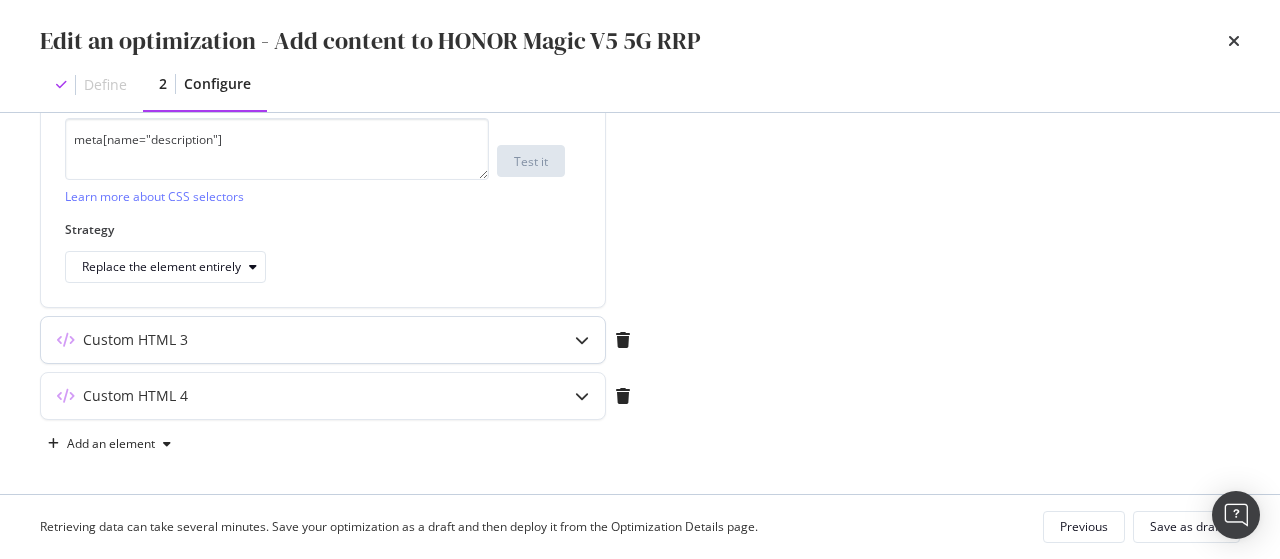 click on "Custom HTML 3" at bounding box center (283, 340) 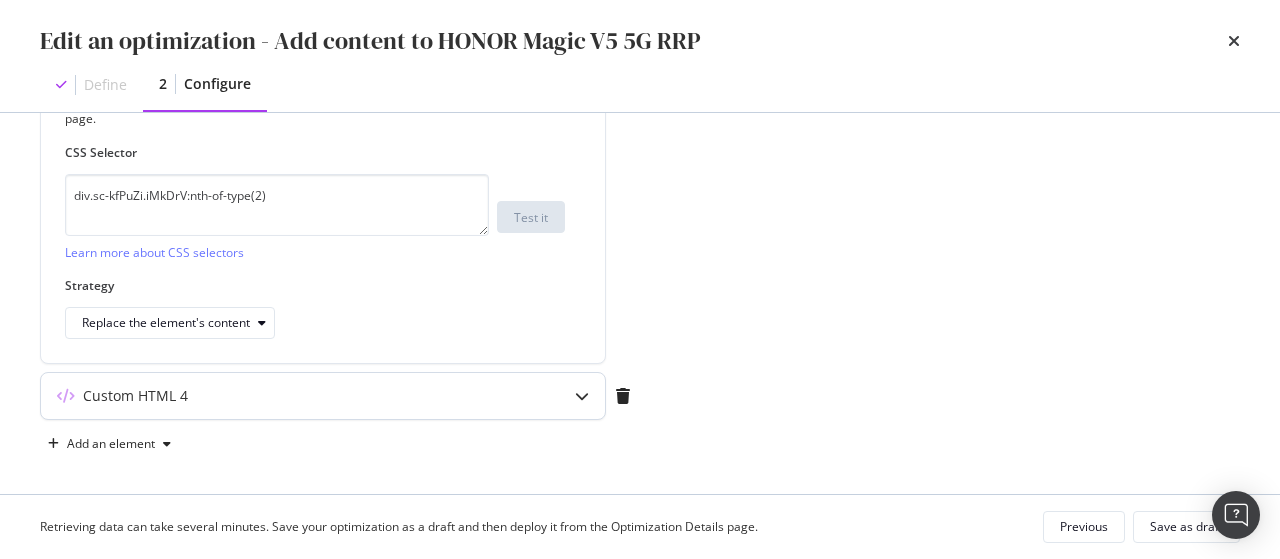 click on "Custom HTML 4" at bounding box center (323, 396) 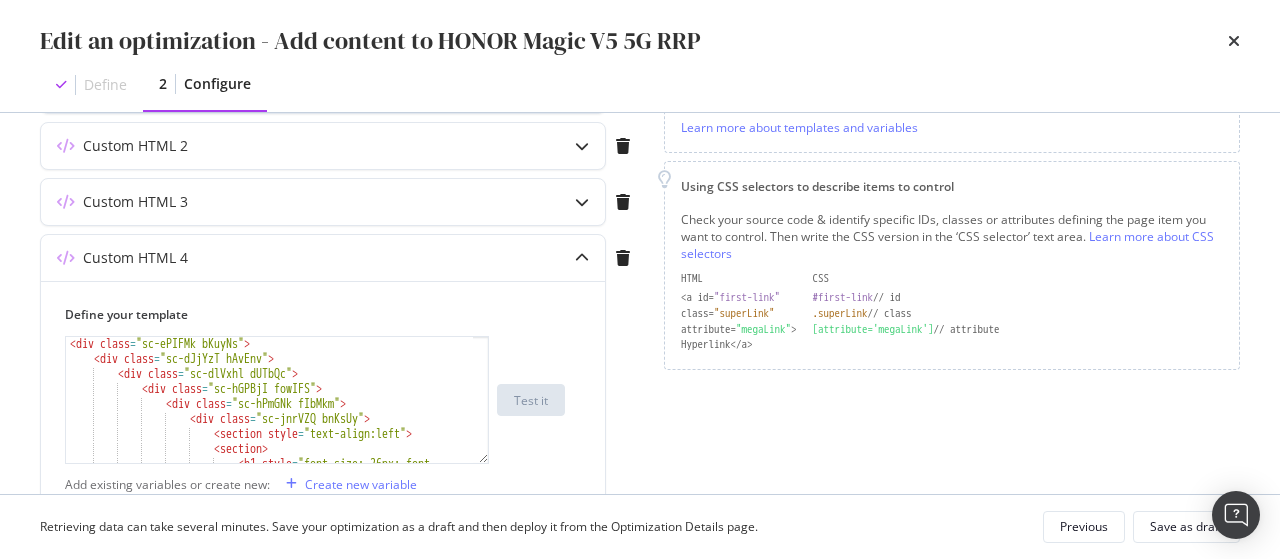 scroll, scrollTop: 352, scrollLeft: 0, axis: vertical 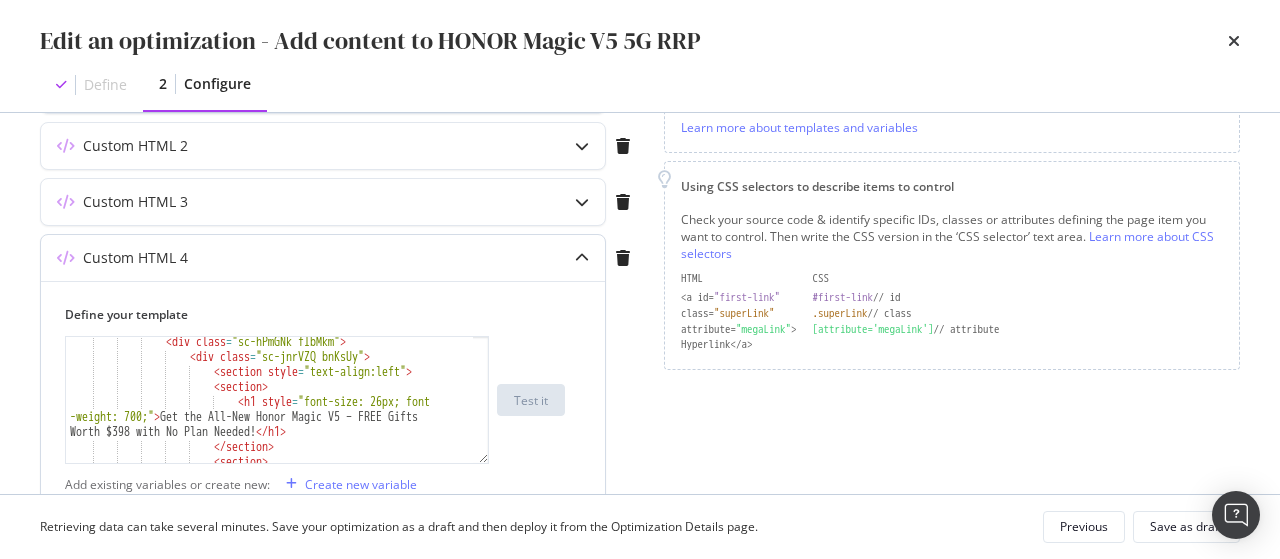 click on "<h1 style="font-size: 26px; font-weight: 700;">Get the All-New Honor Magic V5 – FREE Gifts  Worth $398 with No Plan Needed!</h1>" at bounding box center (270, 413) 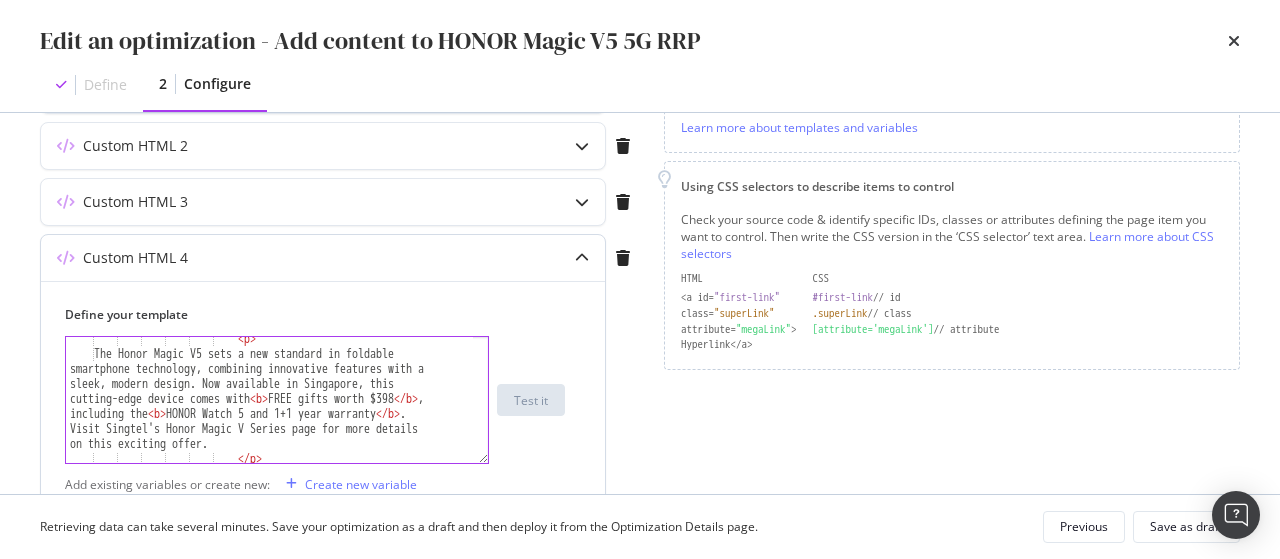 scroll, scrollTop: 201, scrollLeft: 0, axis: vertical 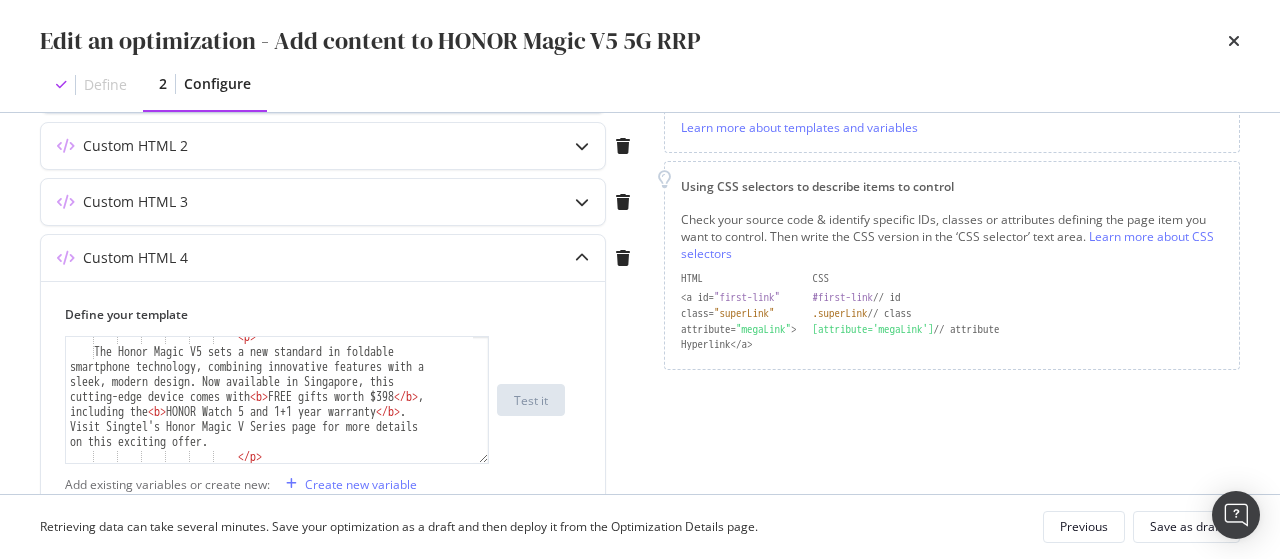 click on "Define 2 Configure" at bounding box center (640, 85) 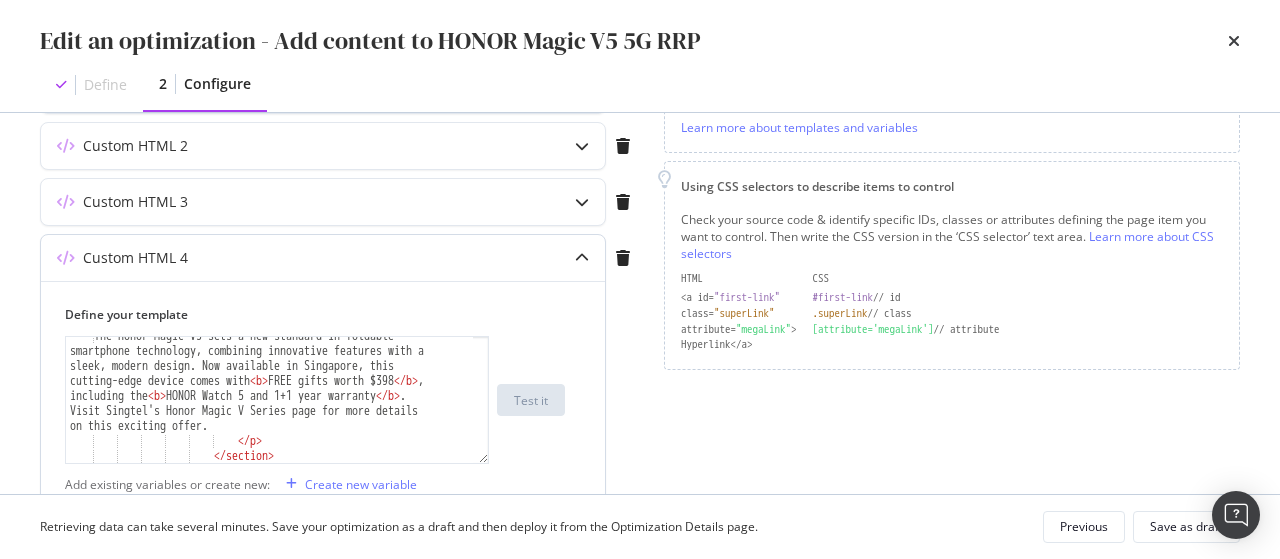 scroll, scrollTop: 219, scrollLeft: 0, axis: vertical 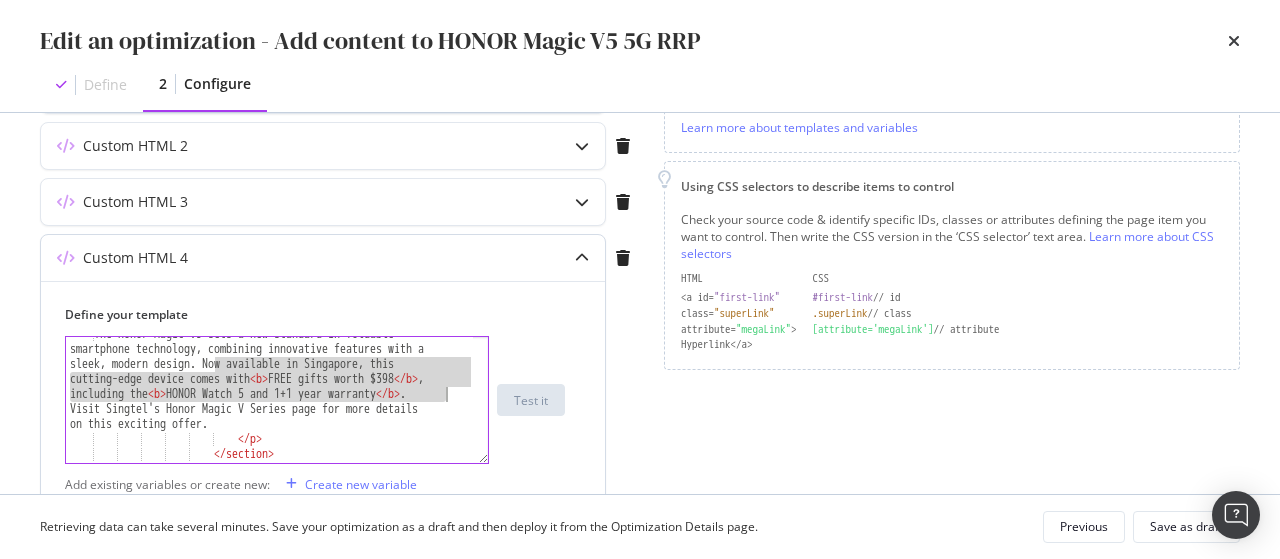 drag, startPoint x: 213, startPoint y: 359, endPoint x: 449, endPoint y: 395, distance: 238.72998 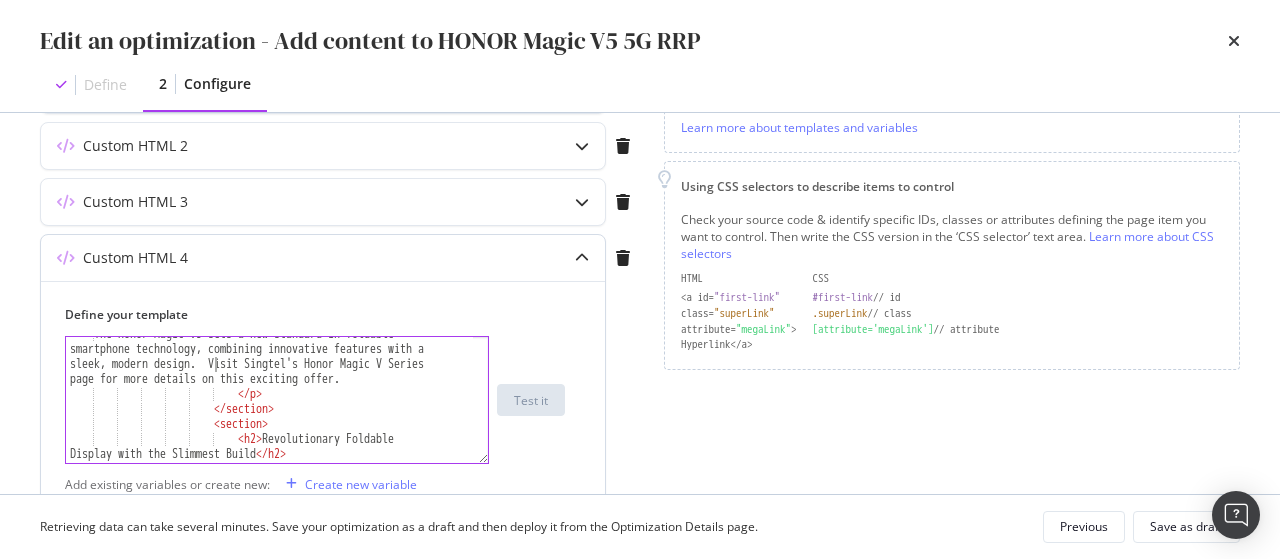 type on "The Honor Magic V5 sets a new standard in foldable smartphone technology, combining innovative features with a sleek, modern design. Visit Singtel's Honor Magic V Series page for more details on this exciting offer." 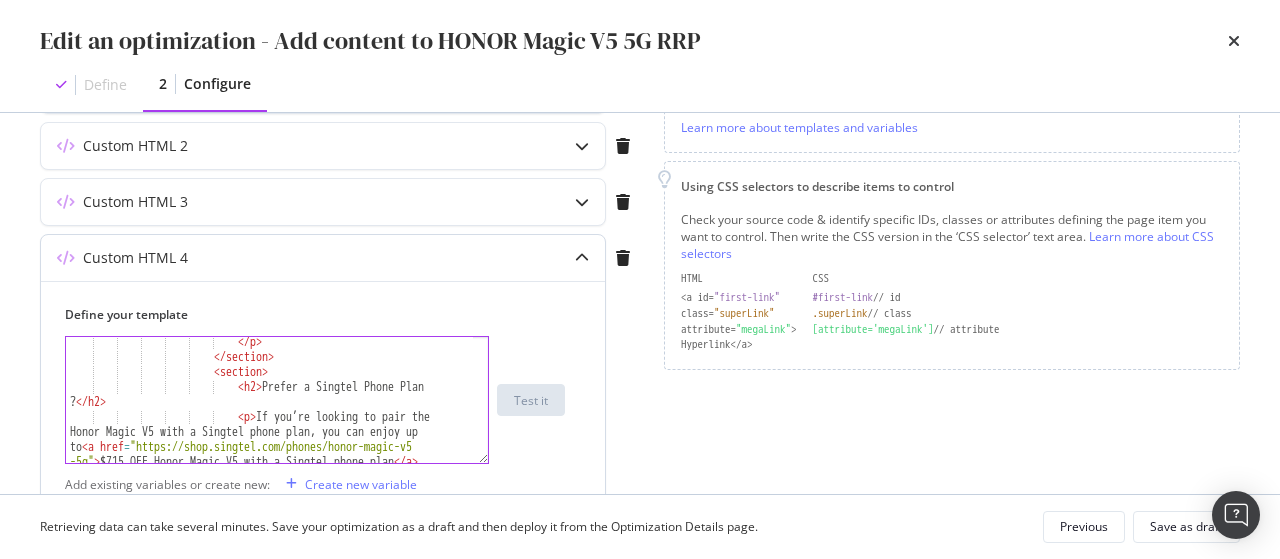 scroll, scrollTop: 2062, scrollLeft: 0, axis: vertical 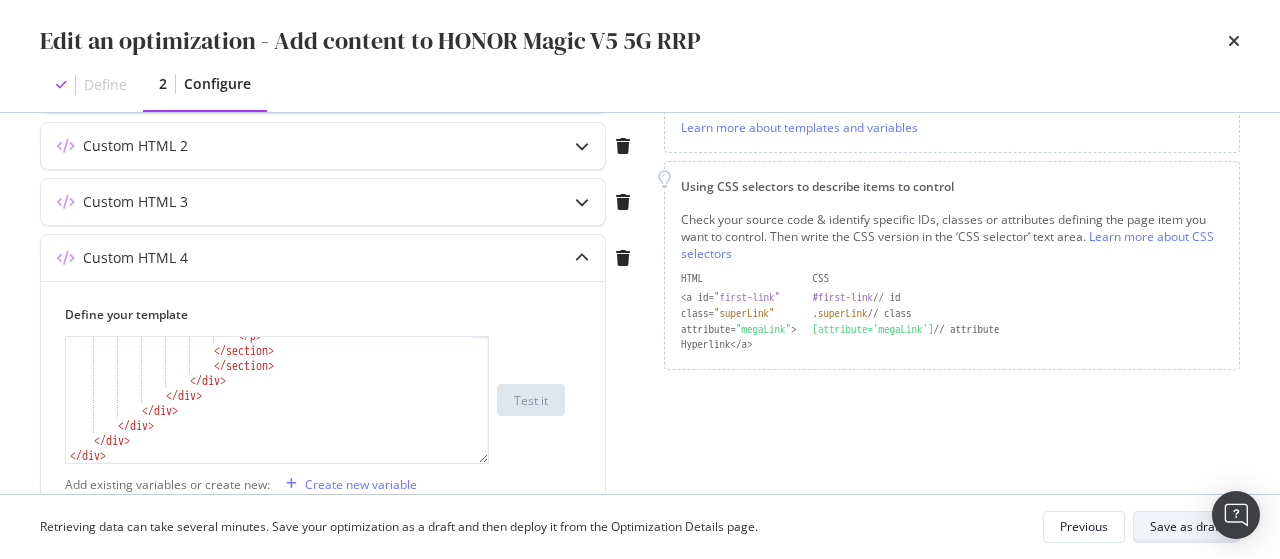 click on "Save as draft" at bounding box center [1186, 526] 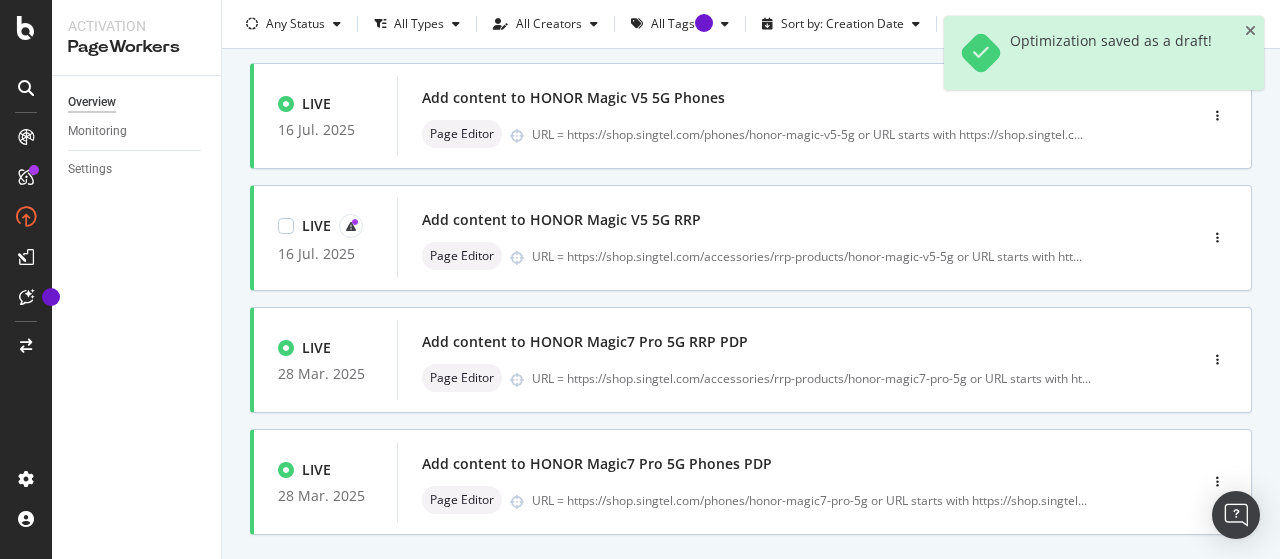 scroll, scrollTop: 489, scrollLeft: 0, axis: vertical 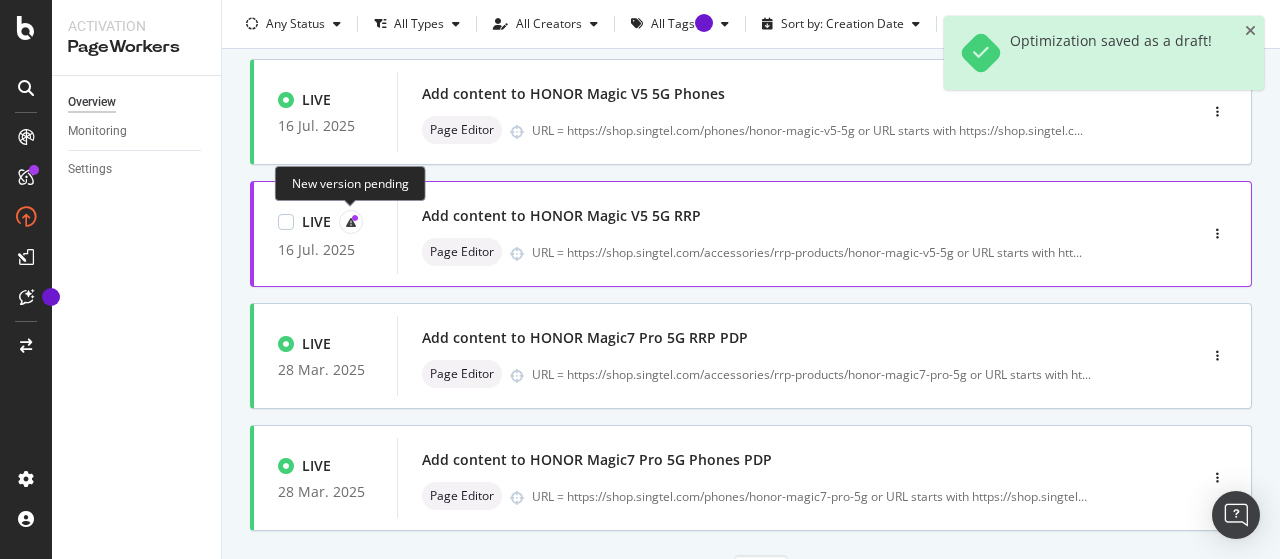 click at bounding box center (351, 222) 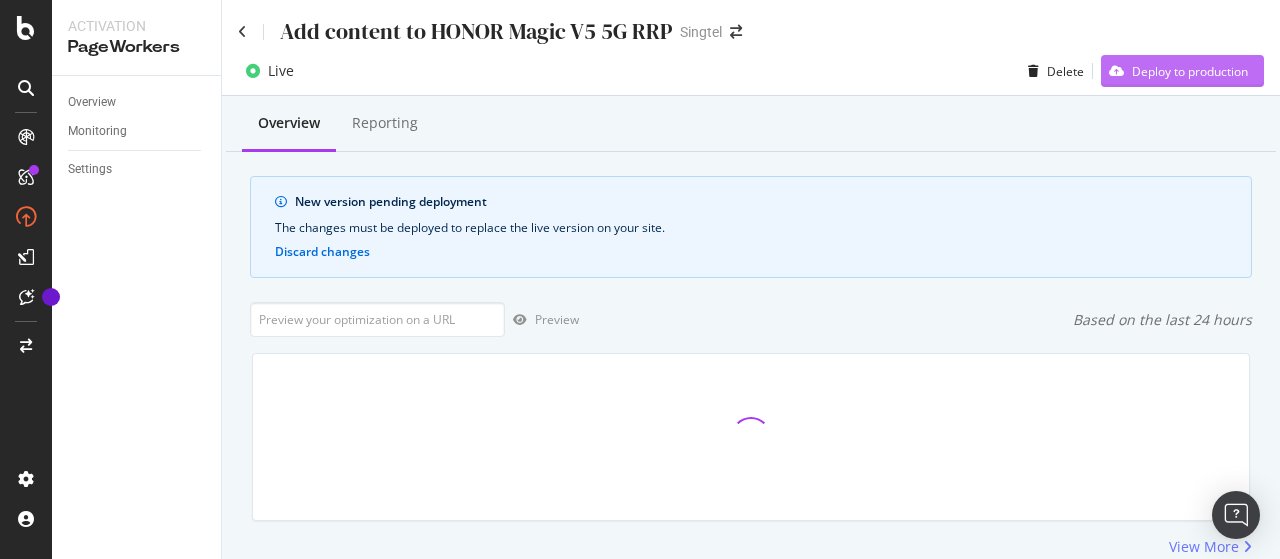 click on "Deploy to production" at bounding box center [1190, 71] 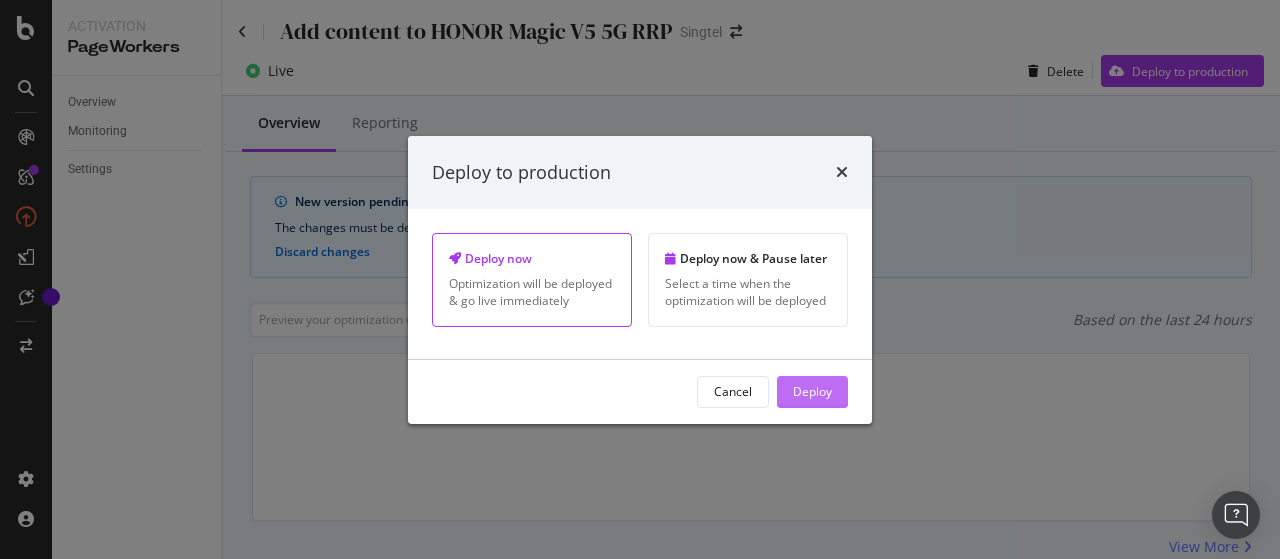click on "Deploy" at bounding box center (812, 391) 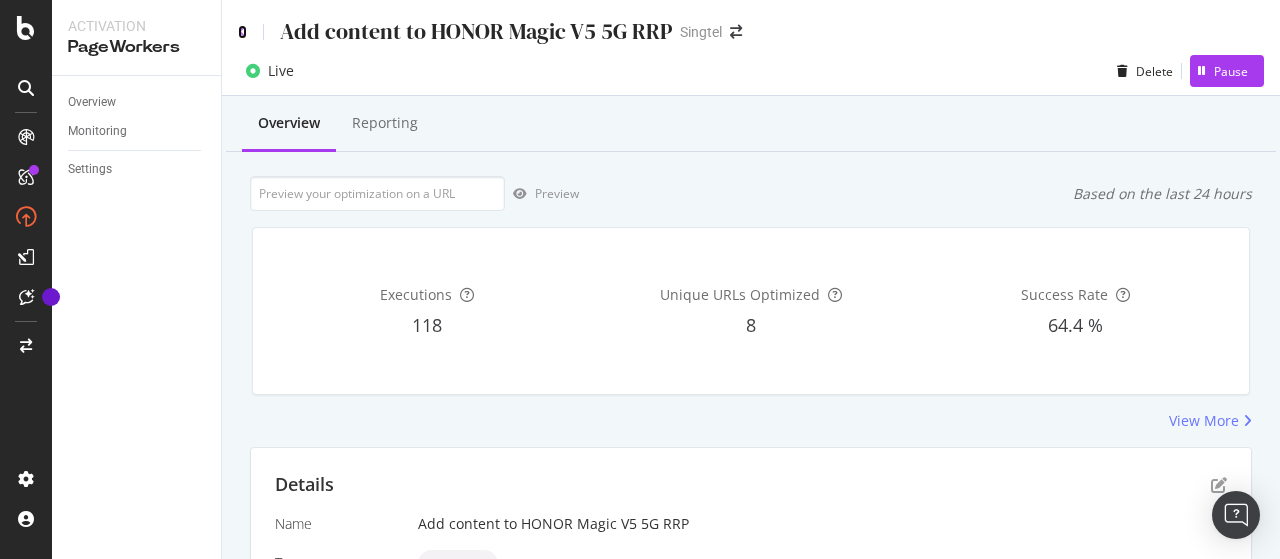 click at bounding box center [242, 32] 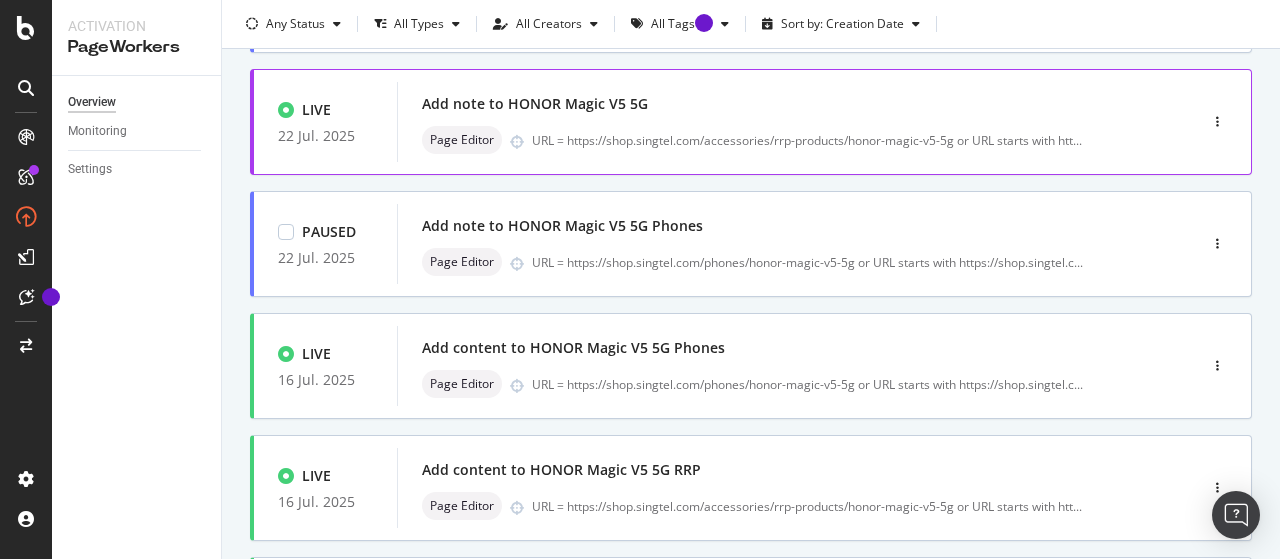 scroll, scrollTop: 212, scrollLeft: 0, axis: vertical 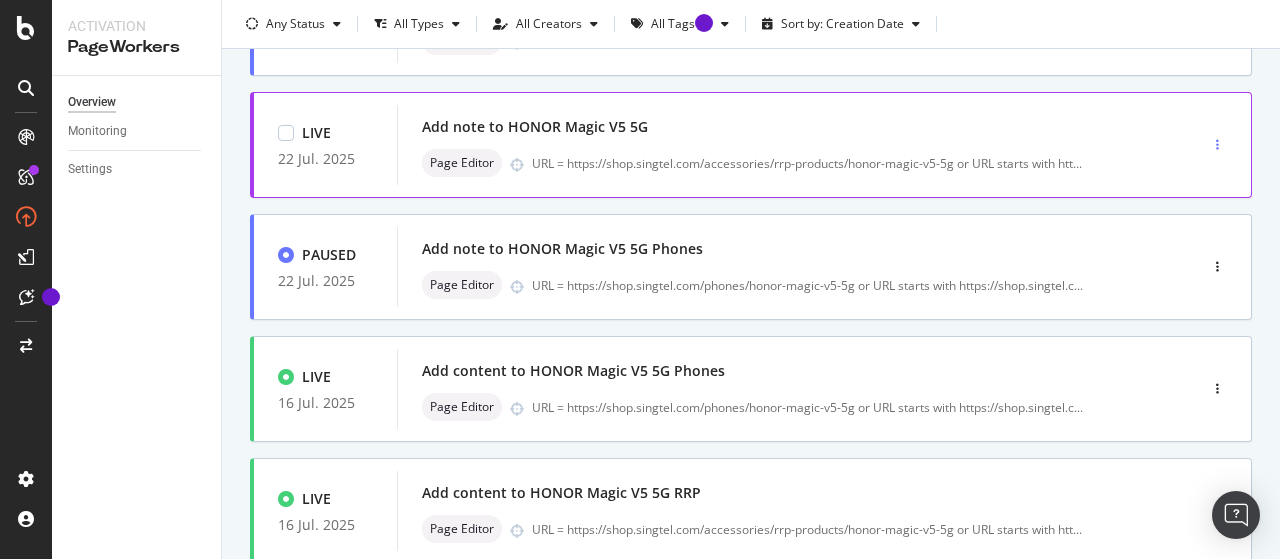 click at bounding box center (1217, 145) 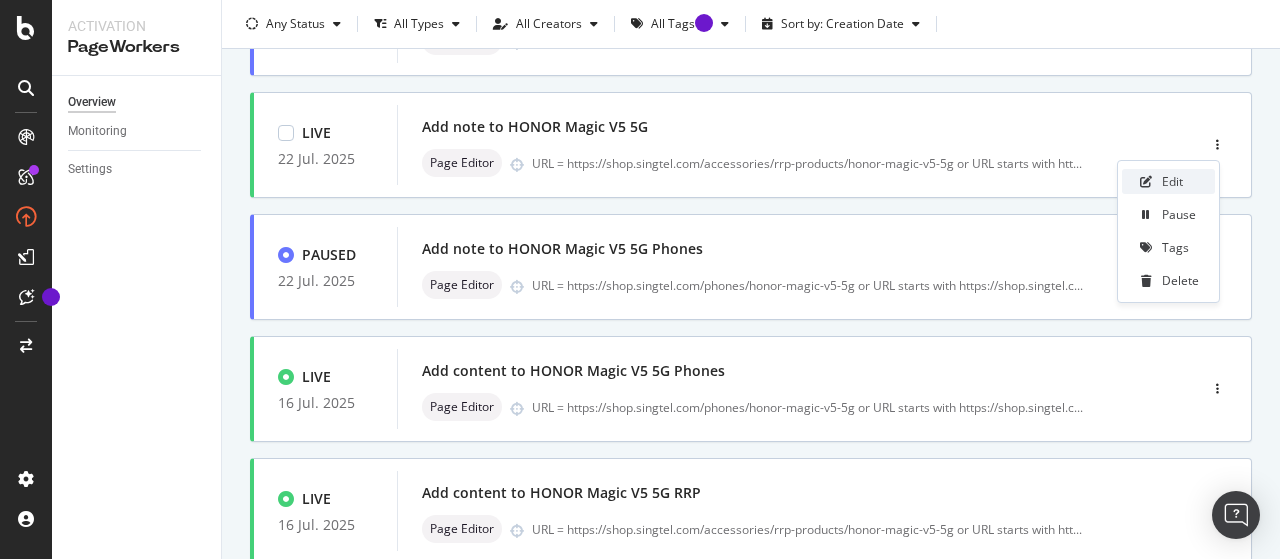 click on "Edit" at bounding box center (1172, 181) 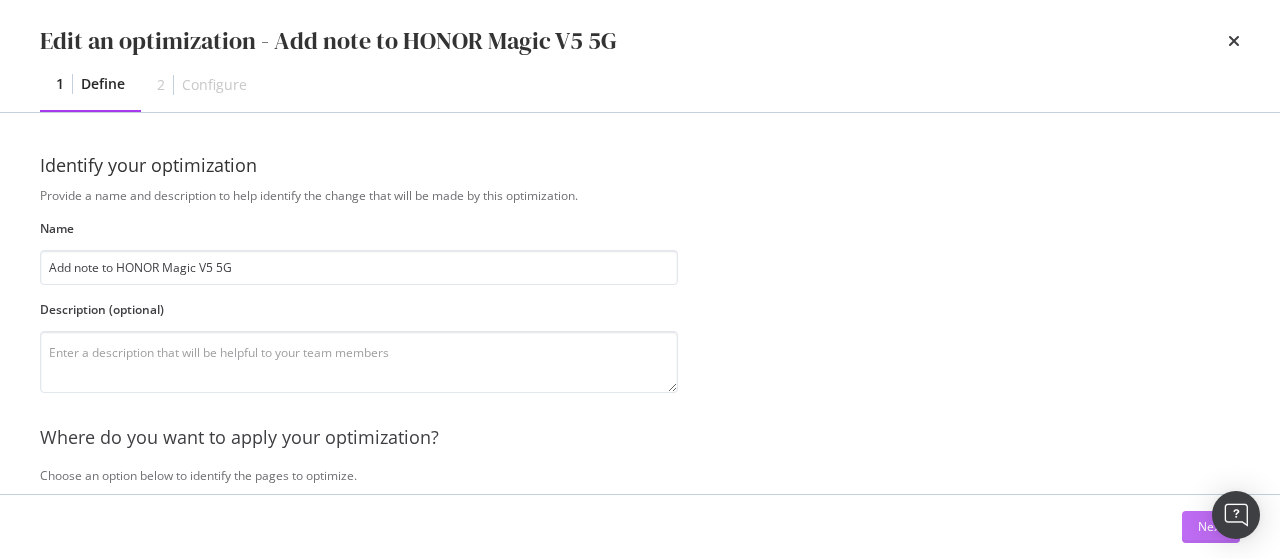 click on "Next" at bounding box center [1211, 527] 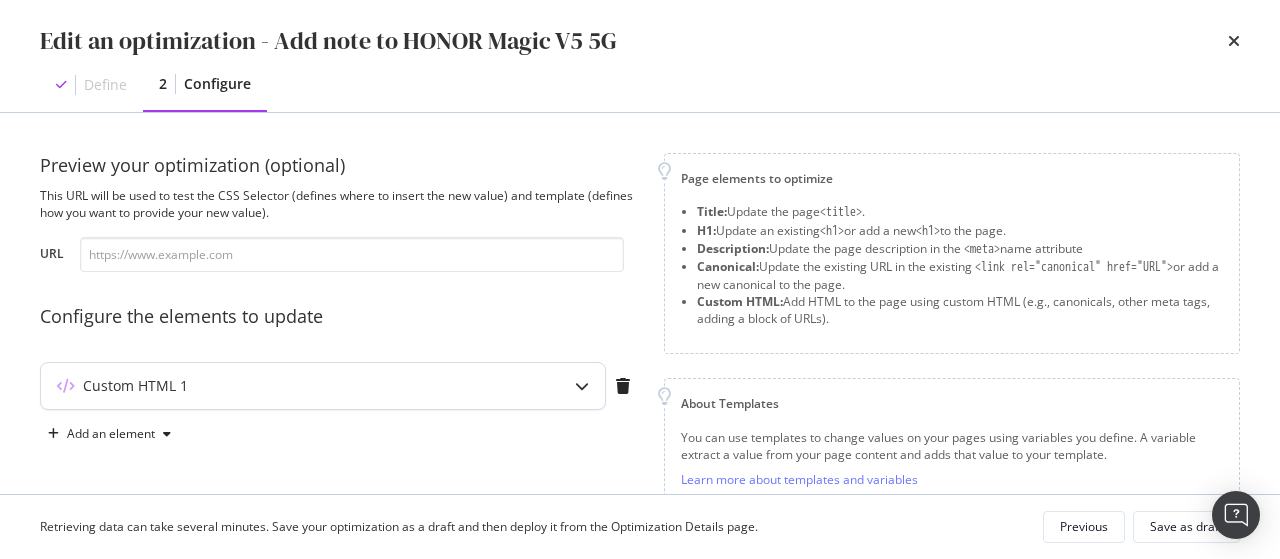 click on "Custom HTML 1" at bounding box center [283, 386] 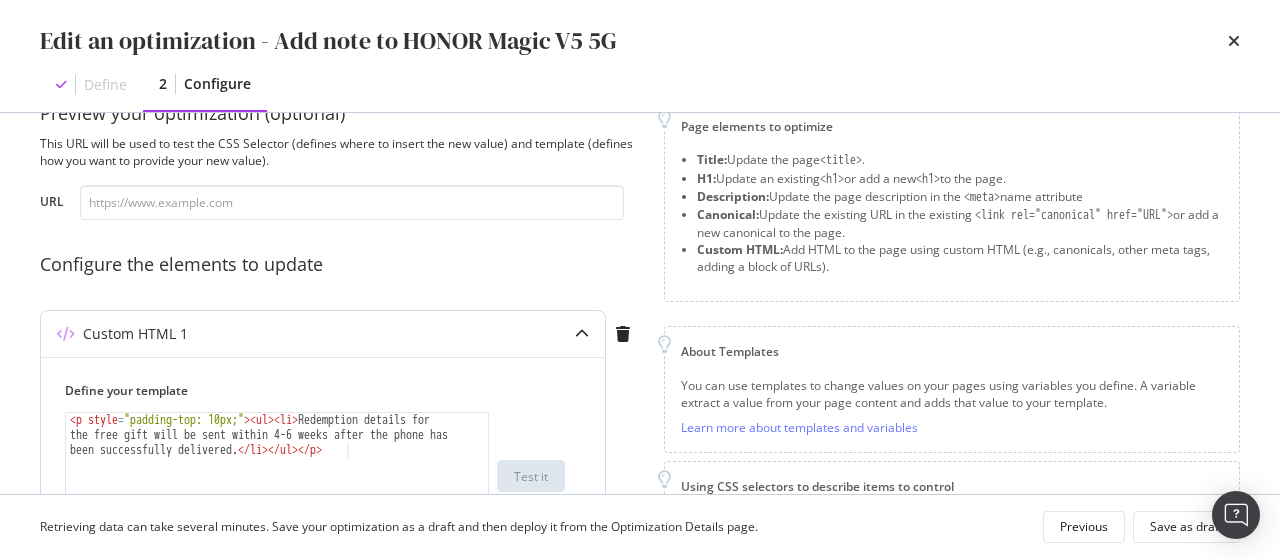 scroll, scrollTop: 57, scrollLeft: 0, axis: vertical 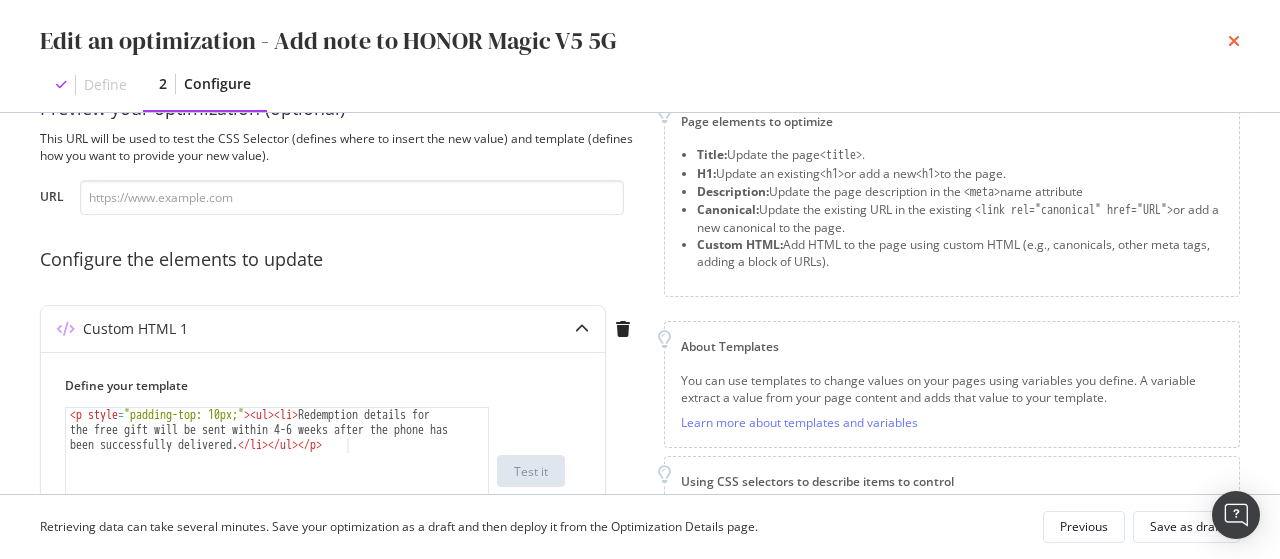 click at bounding box center [1234, 41] 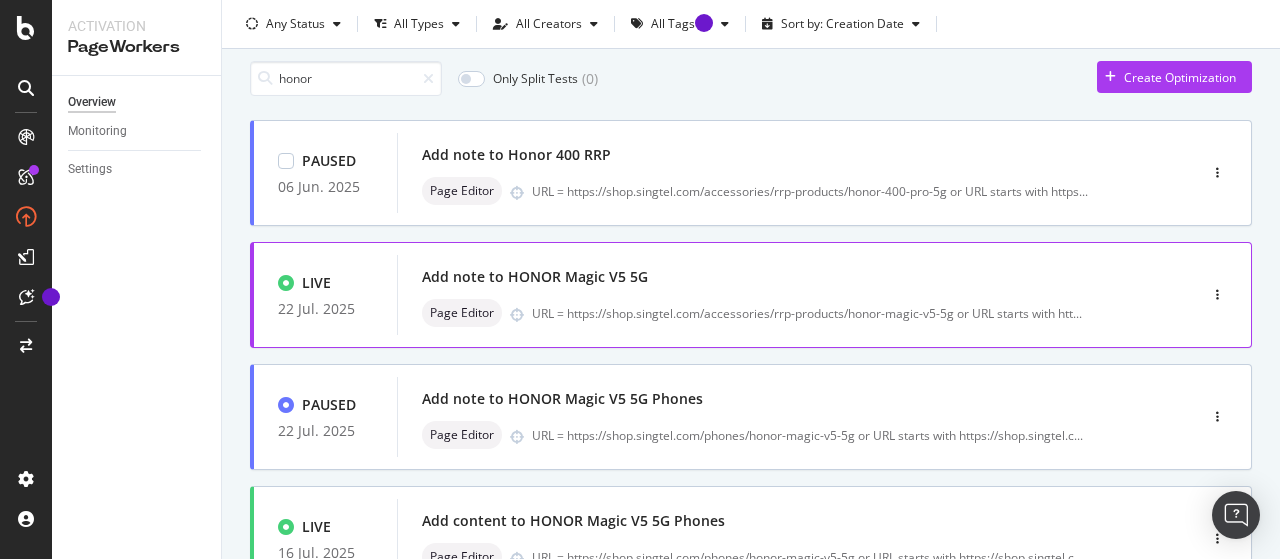 scroll, scrollTop: 61, scrollLeft: 0, axis: vertical 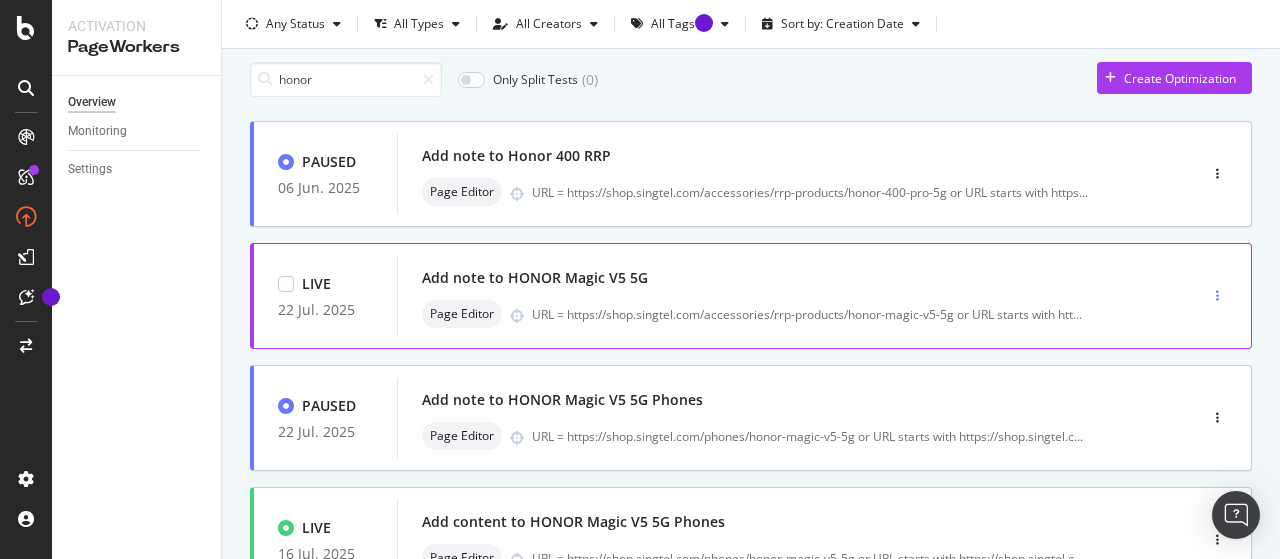 click at bounding box center (1217, 296) 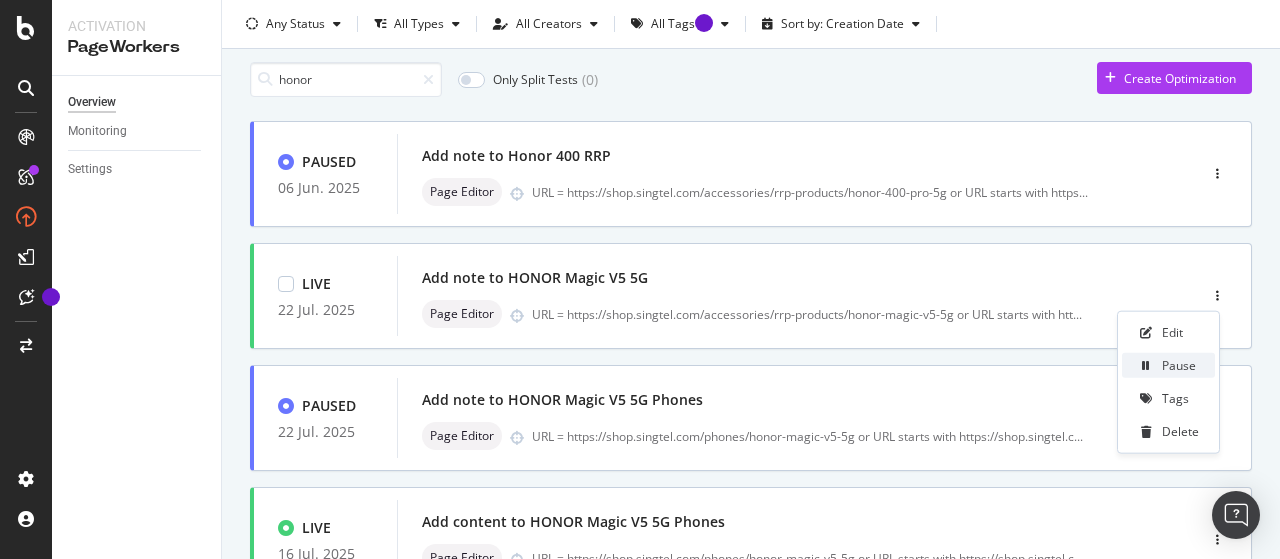 click on "Pause" at bounding box center [1179, 365] 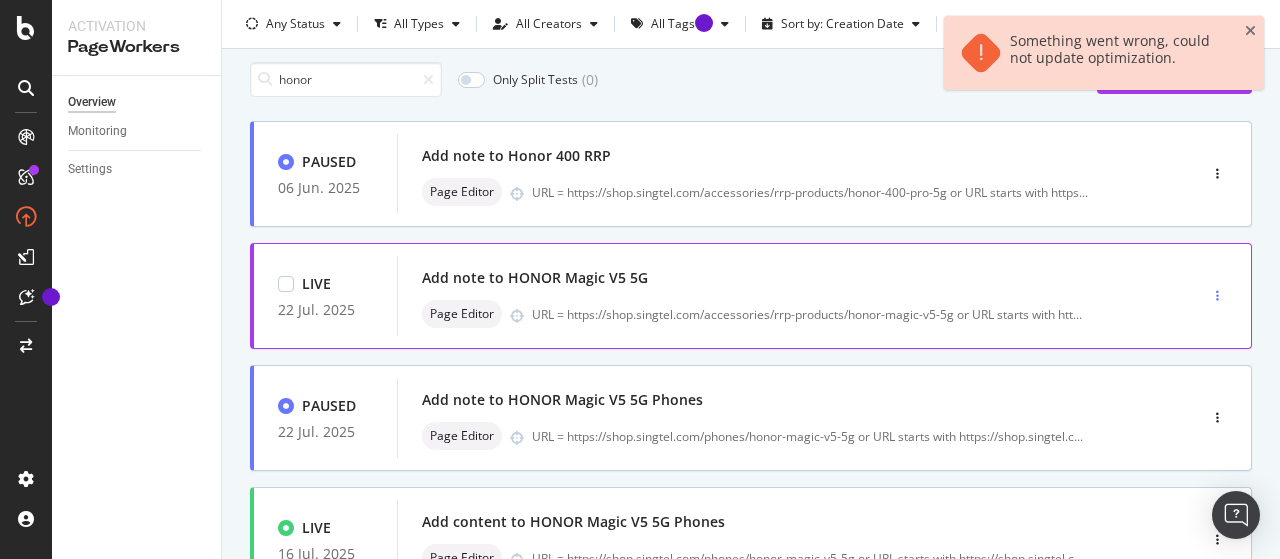 click at bounding box center [1217, 296] 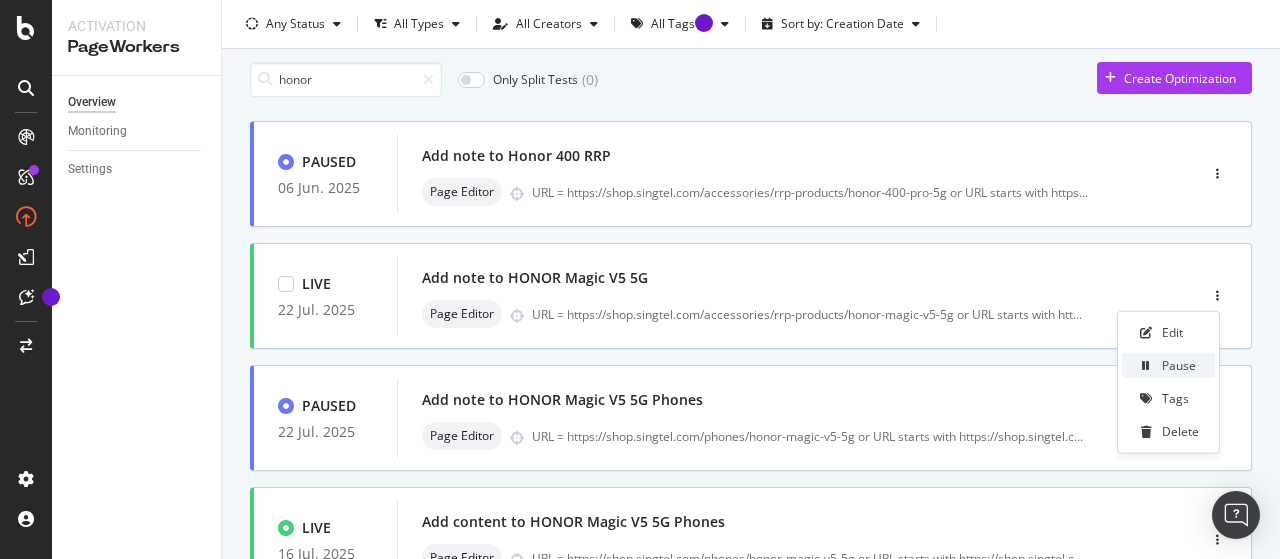 click on "Pause" at bounding box center [1179, 365] 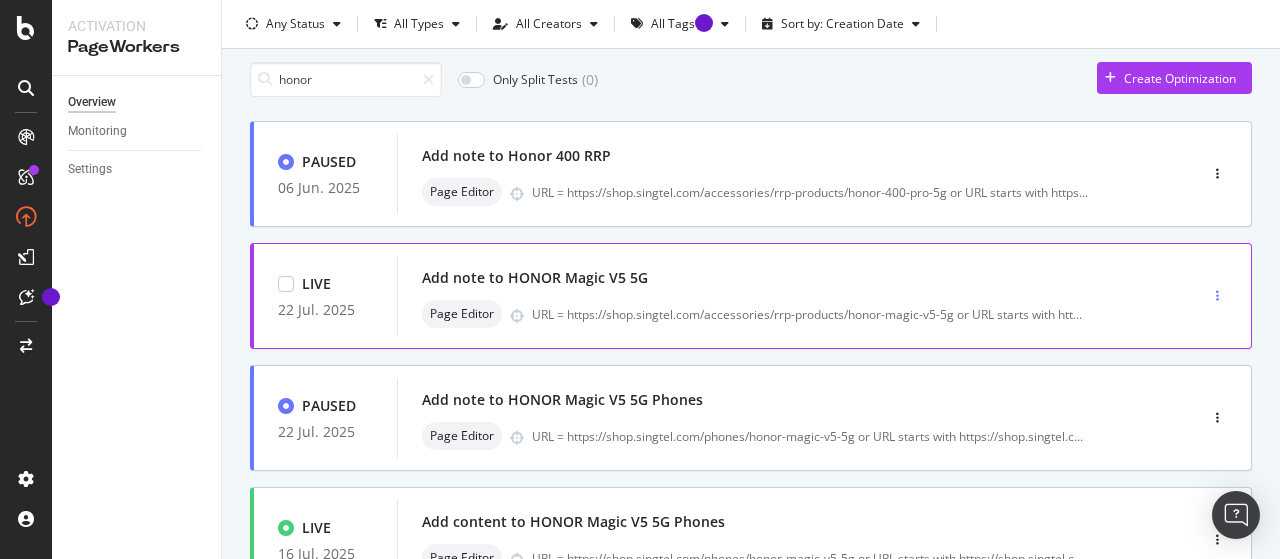 click at bounding box center [1217, 296] 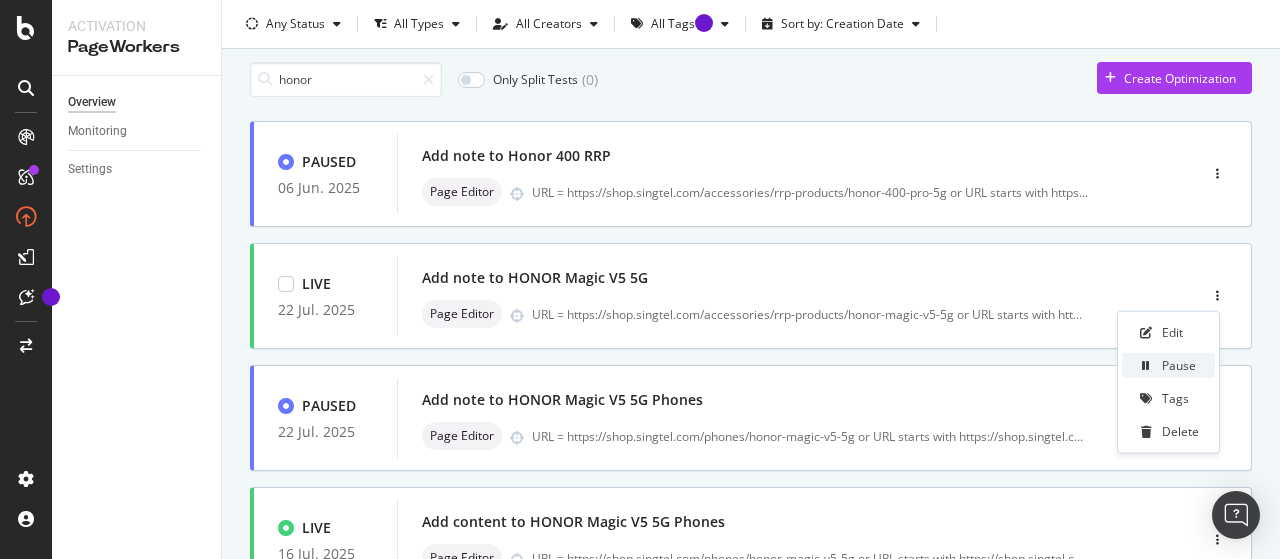click at bounding box center (1146, 365) 